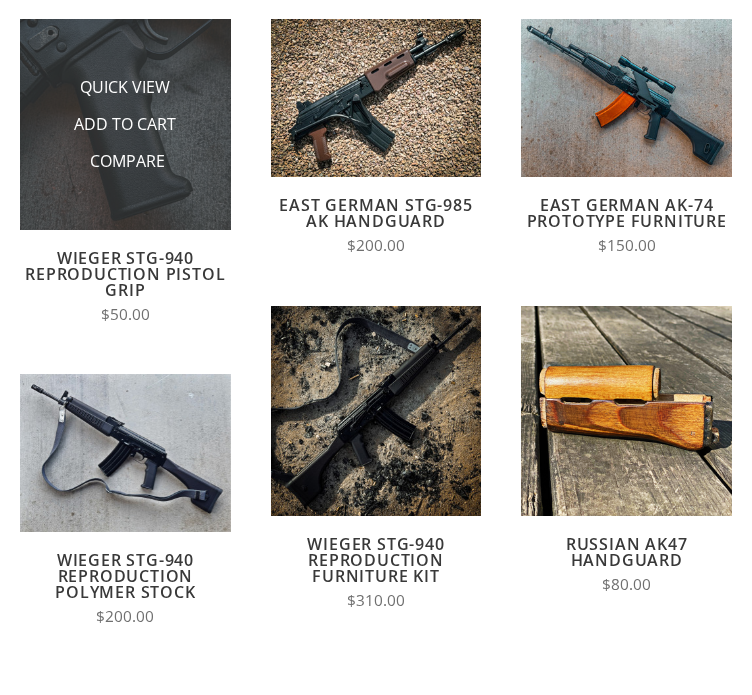 scroll, scrollTop: 200, scrollLeft: 0, axis: vertical 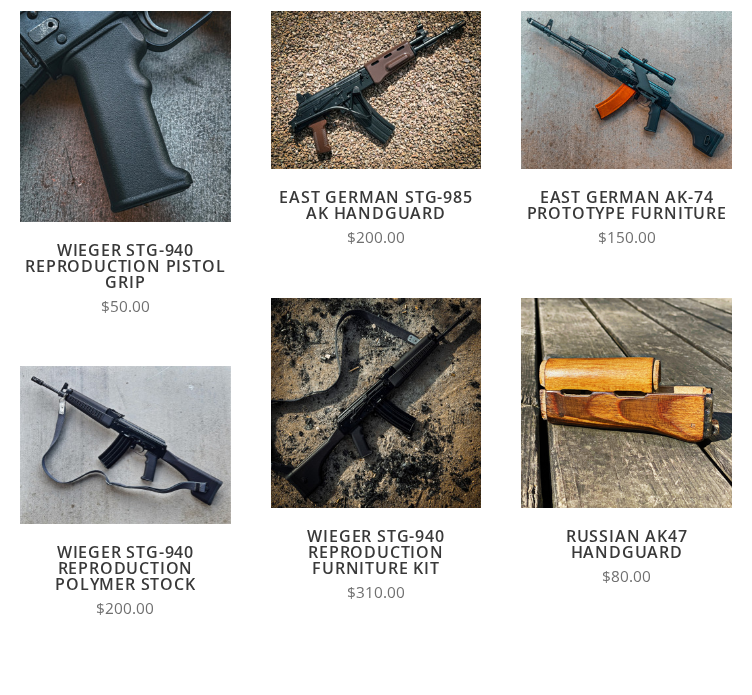 click on "Russian AK47 Handguard" at bounding box center (627, 544) 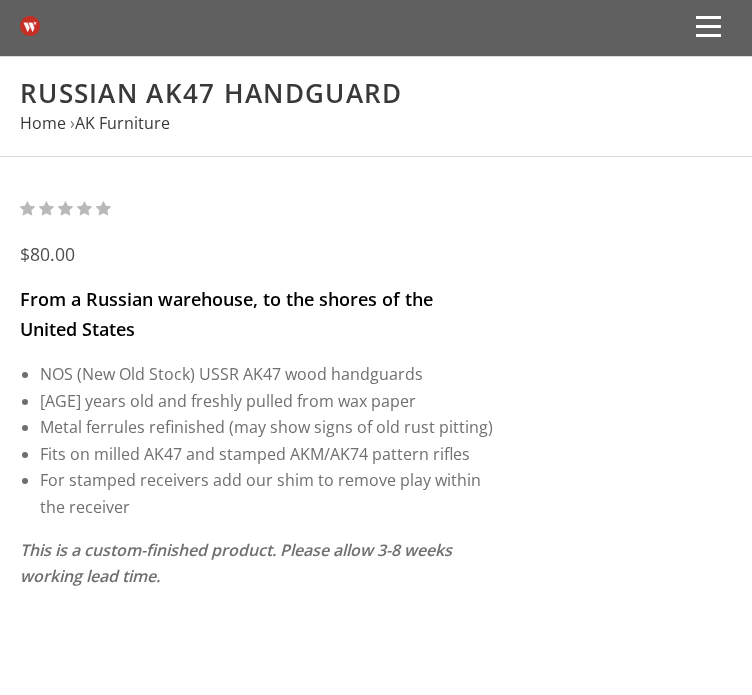 scroll, scrollTop: 0, scrollLeft: 0, axis: both 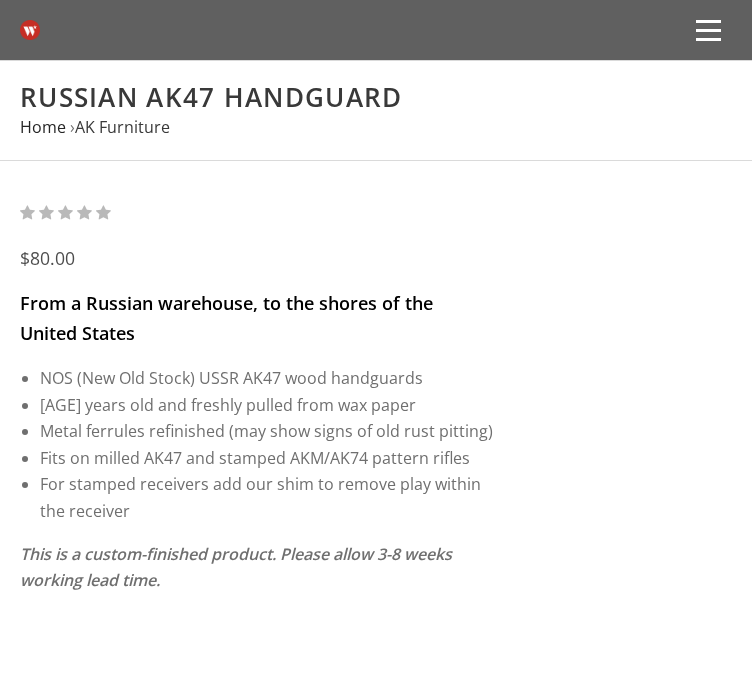 click on "Home" at bounding box center [43, 127] 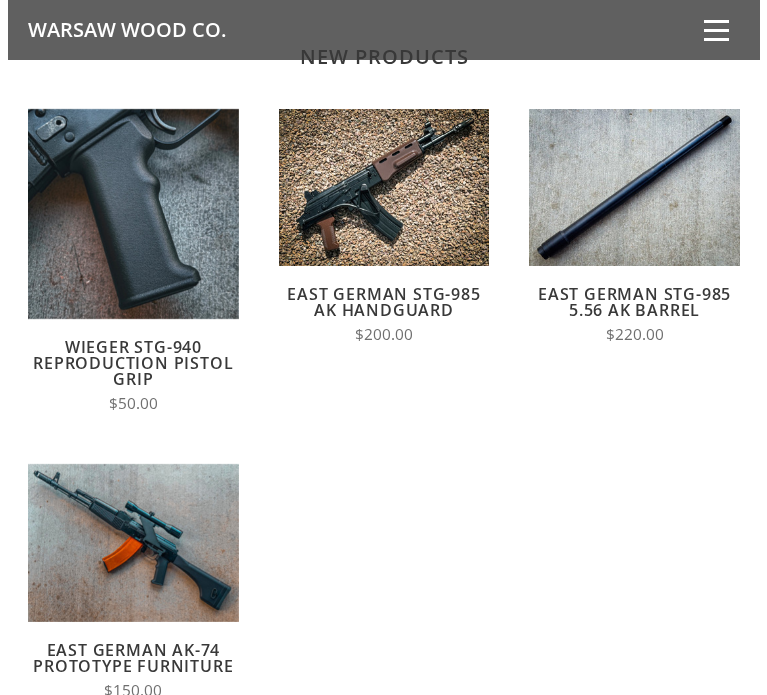 scroll, scrollTop: 1400, scrollLeft: 0, axis: vertical 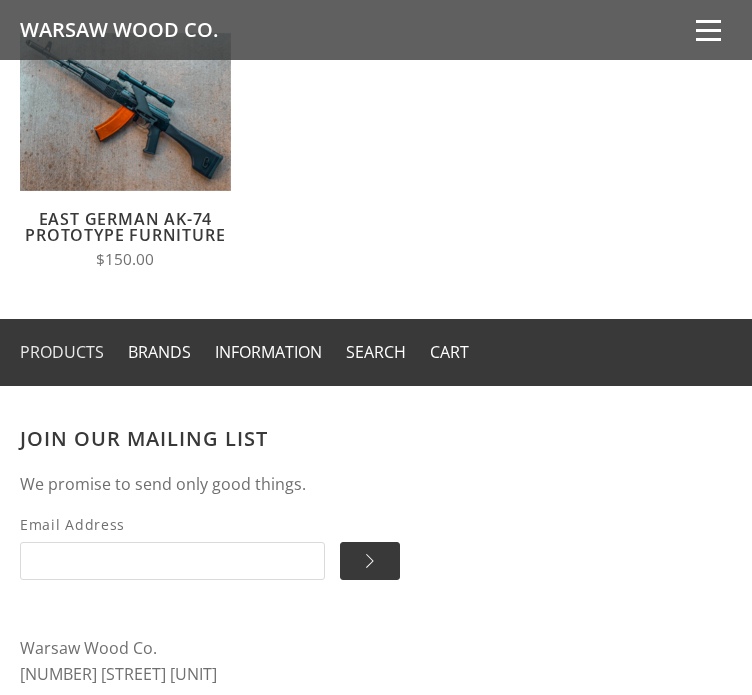 click on "Products" at bounding box center [62, 352] 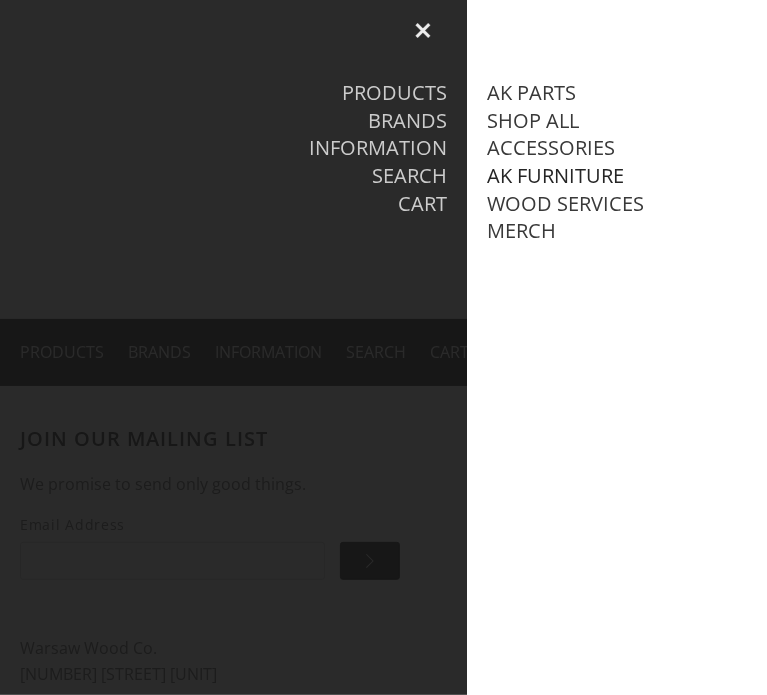 click on "AK Furniture" at bounding box center [555, 176] 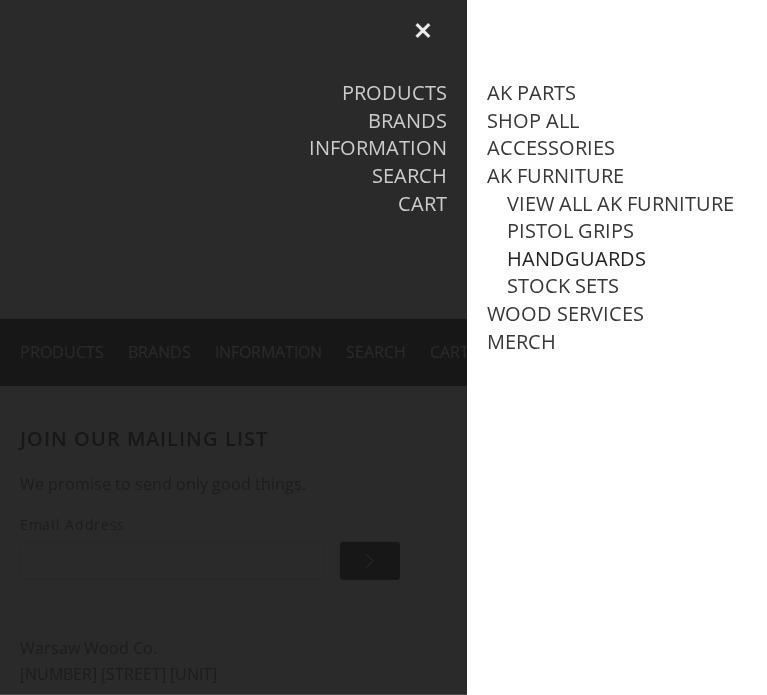 click on "Handguards" at bounding box center [576, 259] 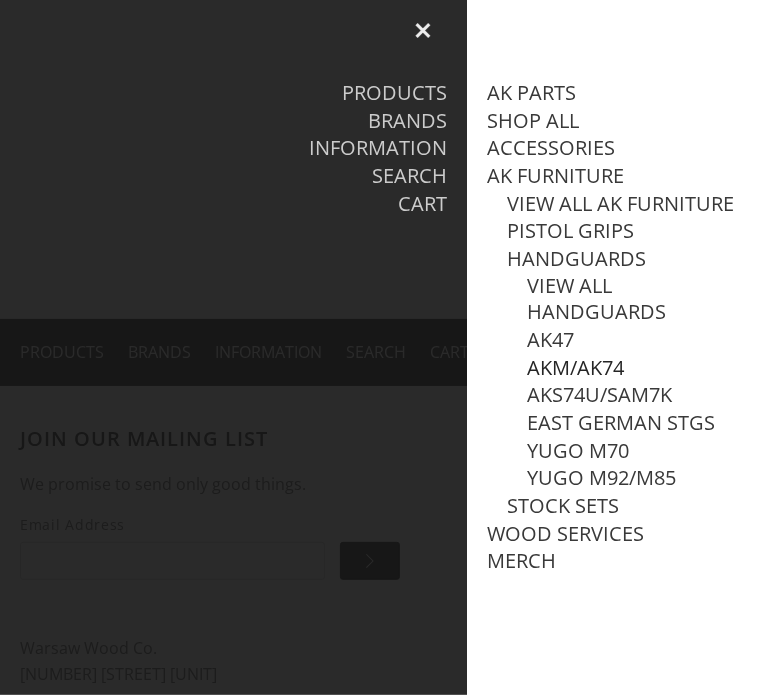 click on "AKM/AK74" at bounding box center [575, 368] 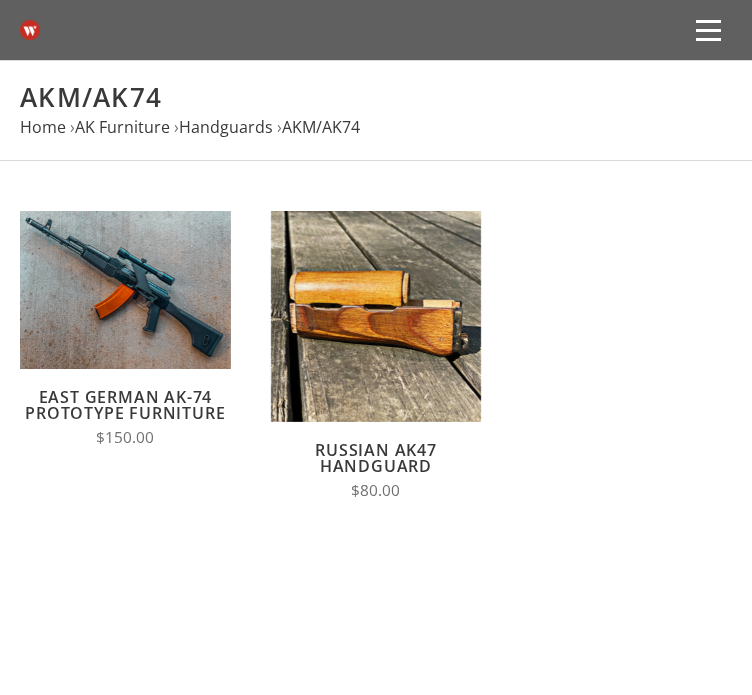 scroll, scrollTop: 0, scrollLeft: 0, axis: both 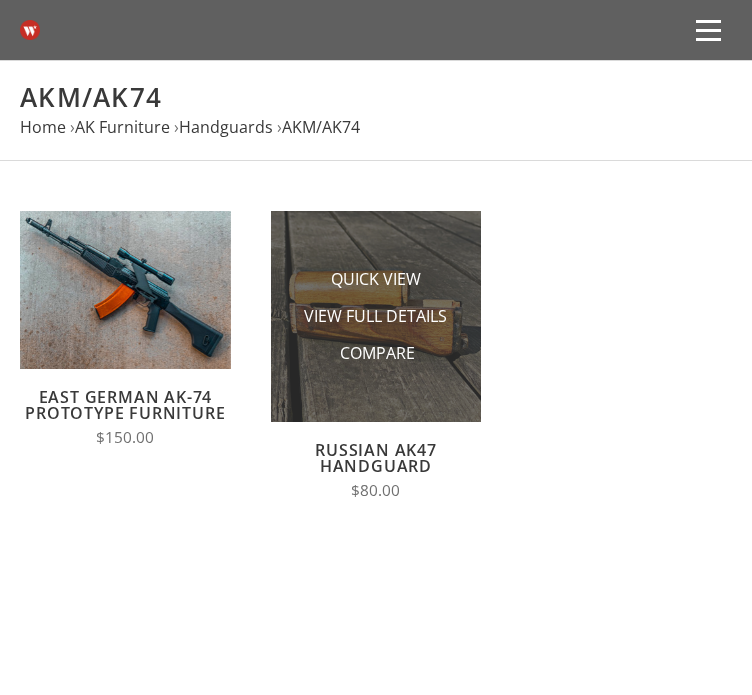 click at bounding box center [376, 316] 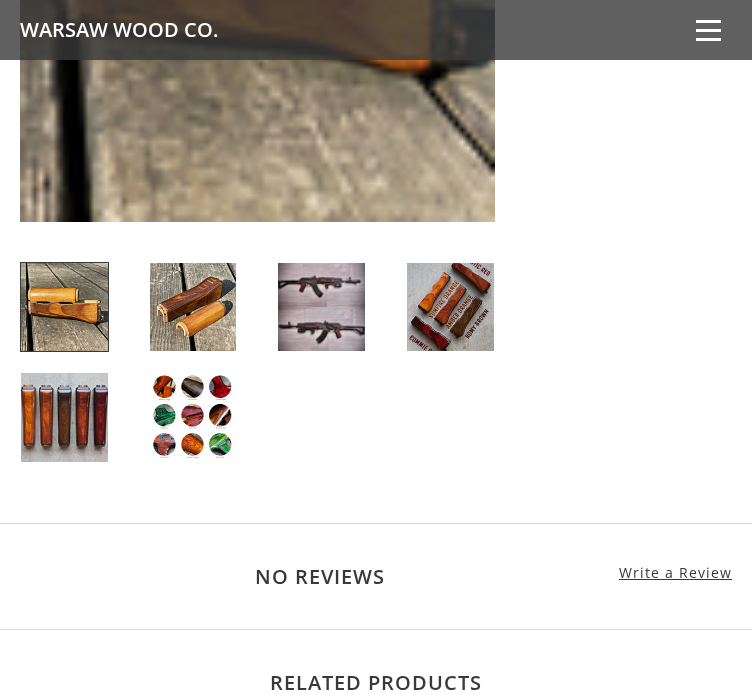 scroll, scrollTop: 2100, scrollLeft: 0, axis: vertical 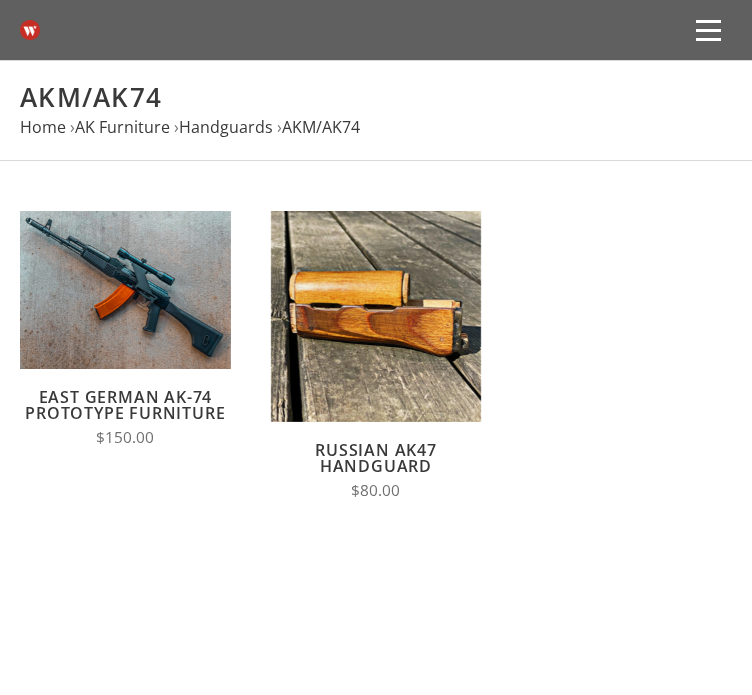 click on "AKM/AK74" at bounding box center (376, 97) 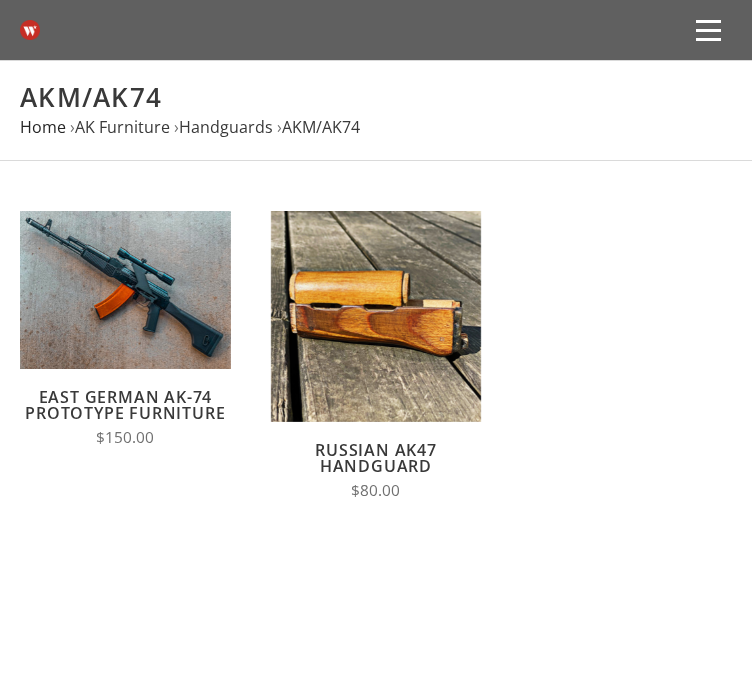 click on "Home
›
AK Furniture
›
Handguards
›
AKM/AK74" at bounding box center [190, 127] 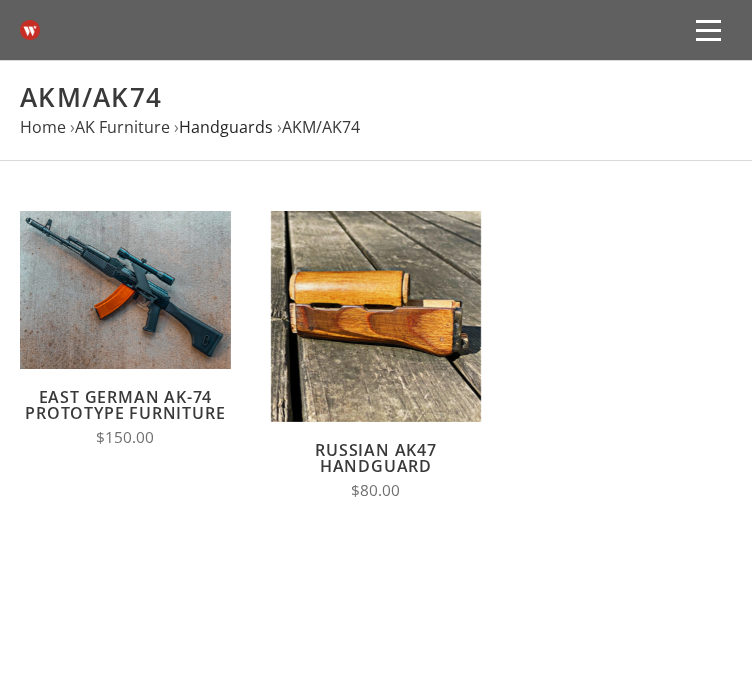 click on "Handguards" at bounding box center (226, 127) 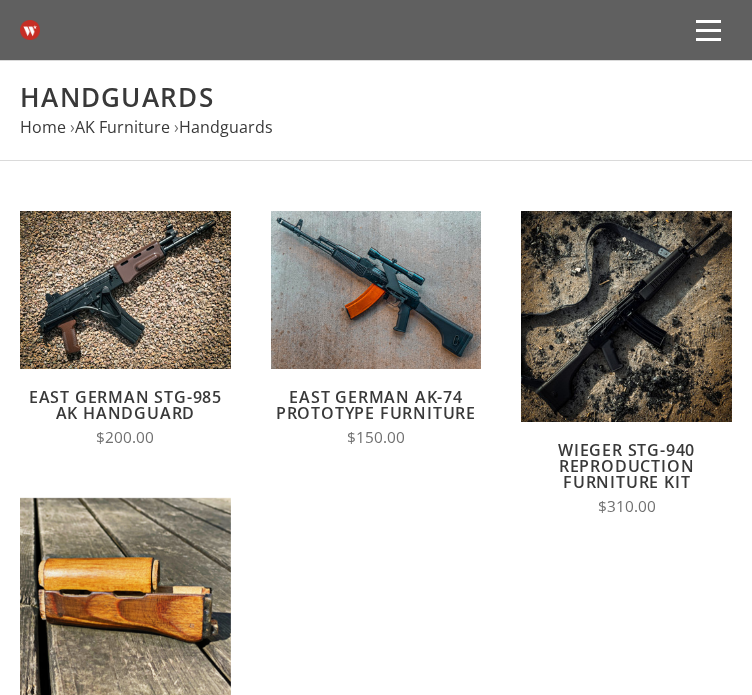 scroll, scrollTop: 0, scrollLeft: 0, axis: both 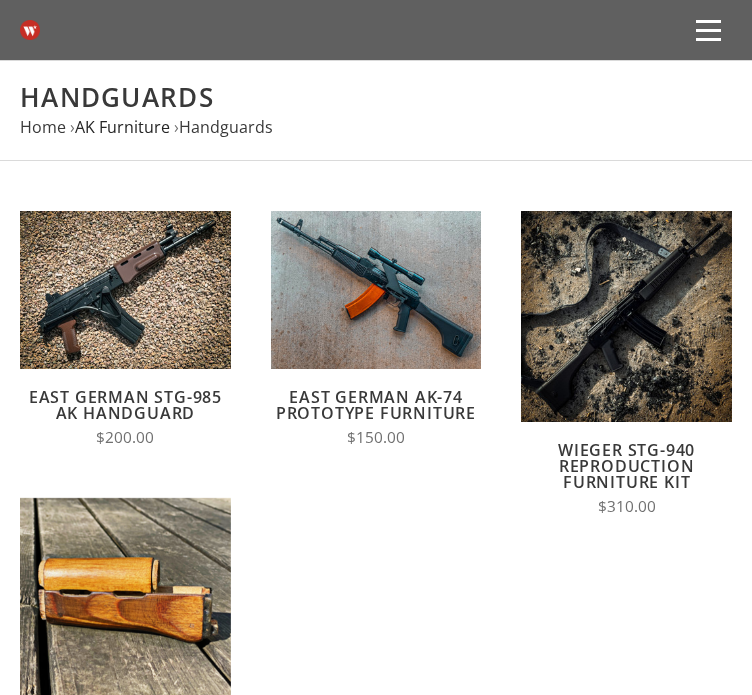 click on "AK Furniture" at bounding box center (122, 127) 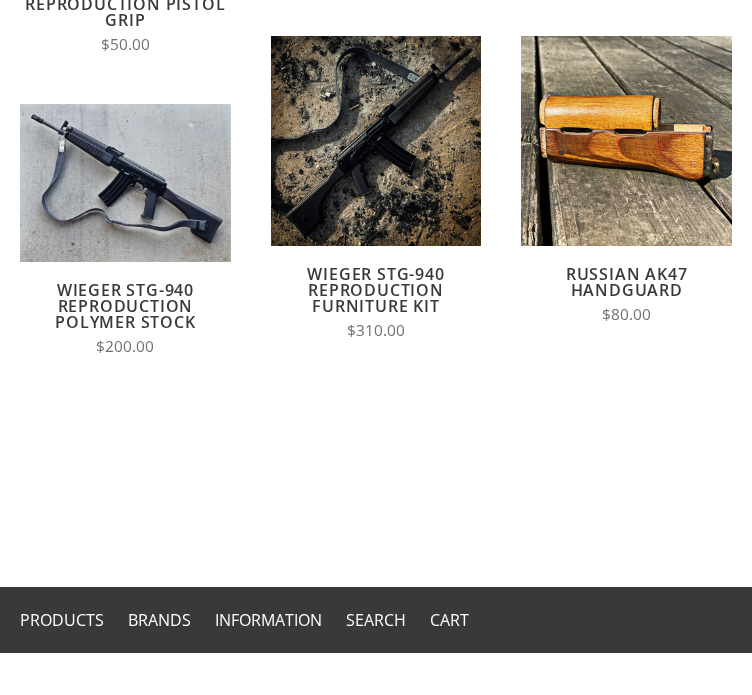 scroll, scrollTop: 500, scrollLeft: 0, axis: vertical 